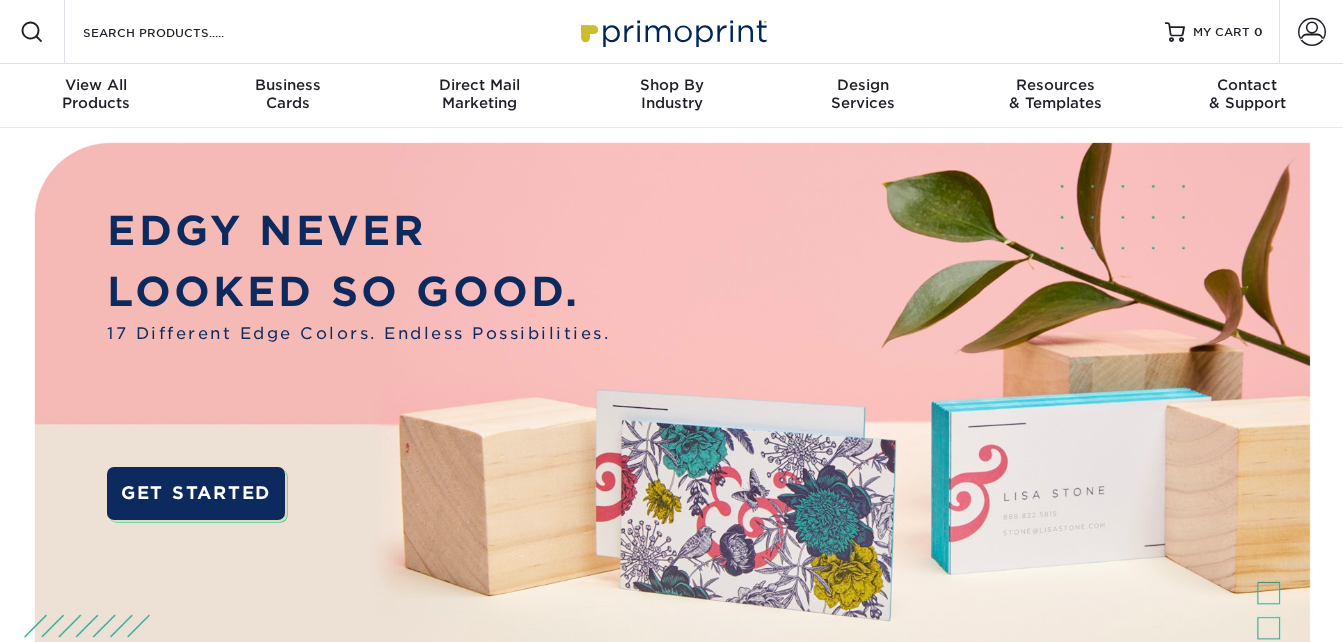 scroll, scrollTop: 0, scrollLeft: 0, axis: both 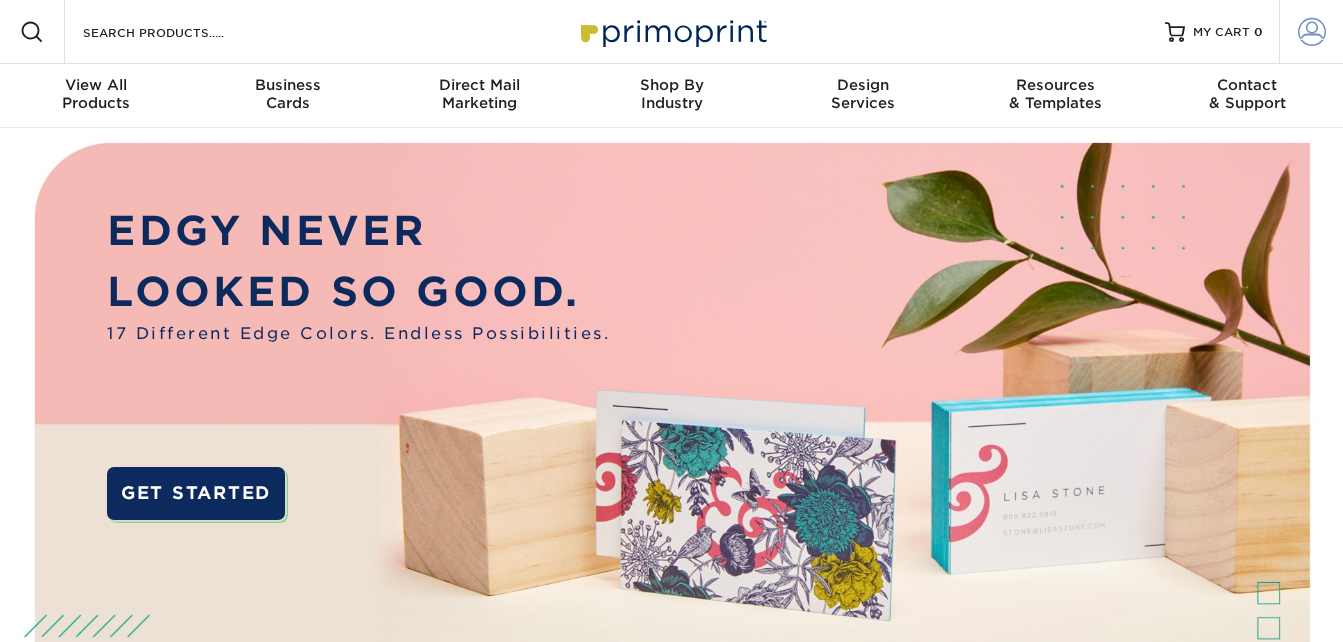 type on "[PERSON_NAME][EMAIL_ADDRESS][DOMAIN_NAME]" 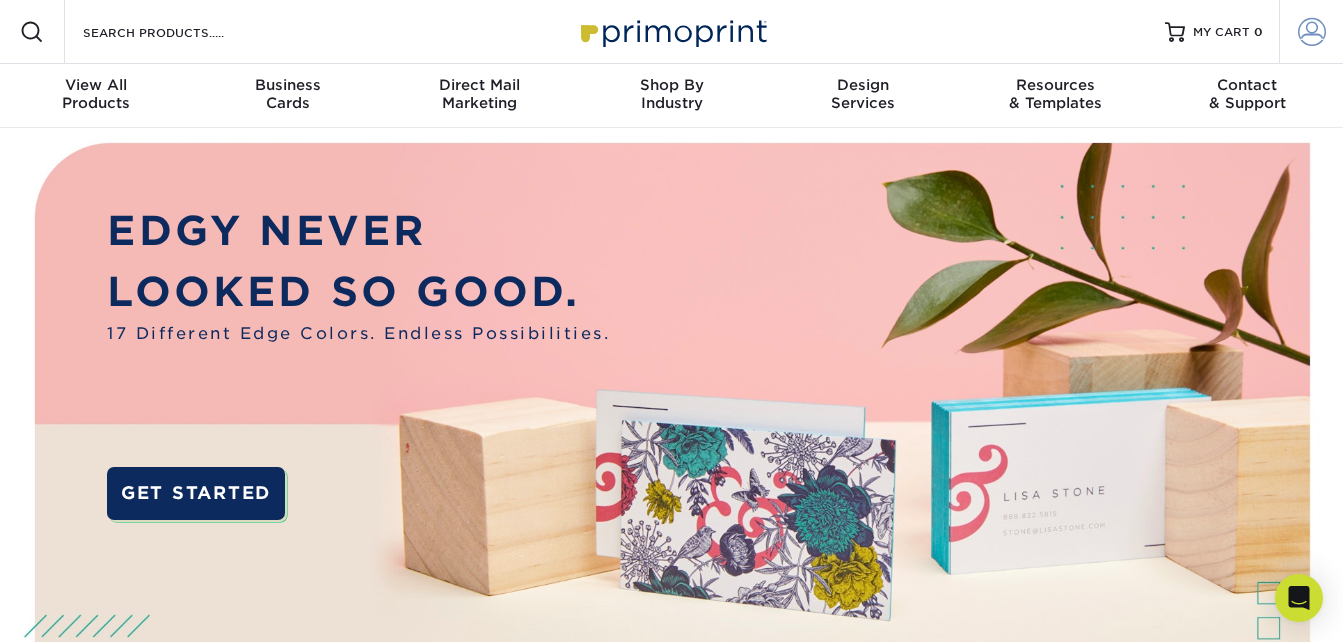 click at bounding box center [1312, 32] 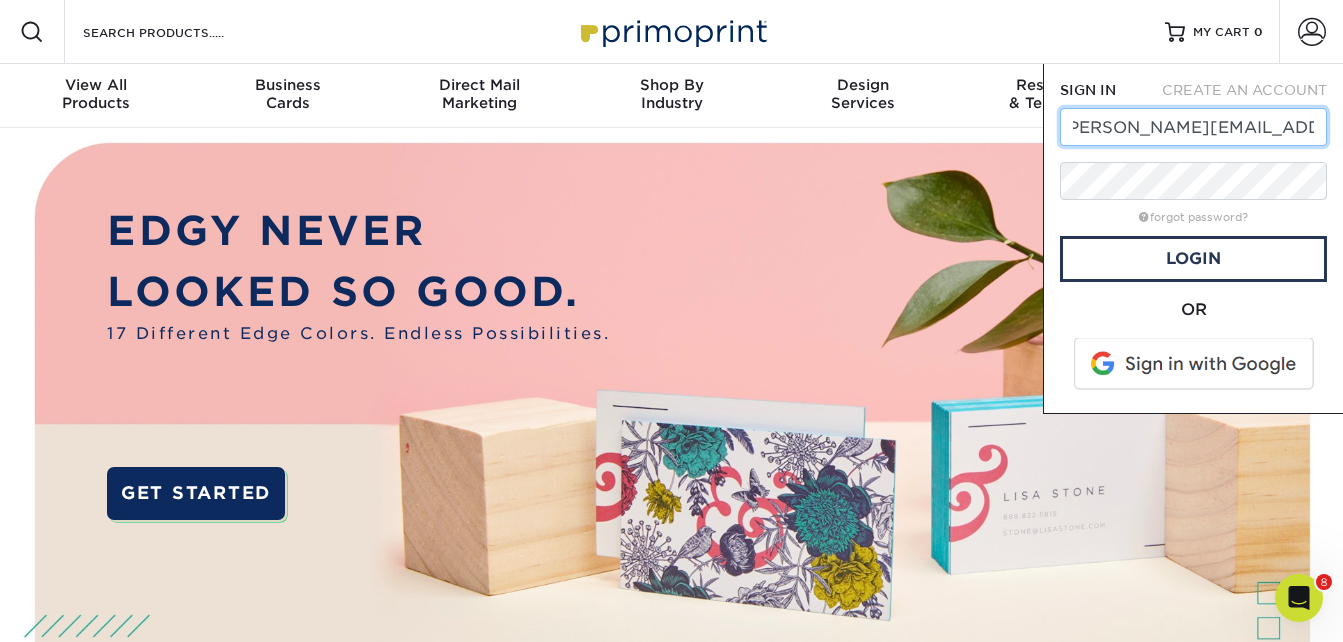 scroll, scrollTop: 0, scrollLeft: 0, axis: both 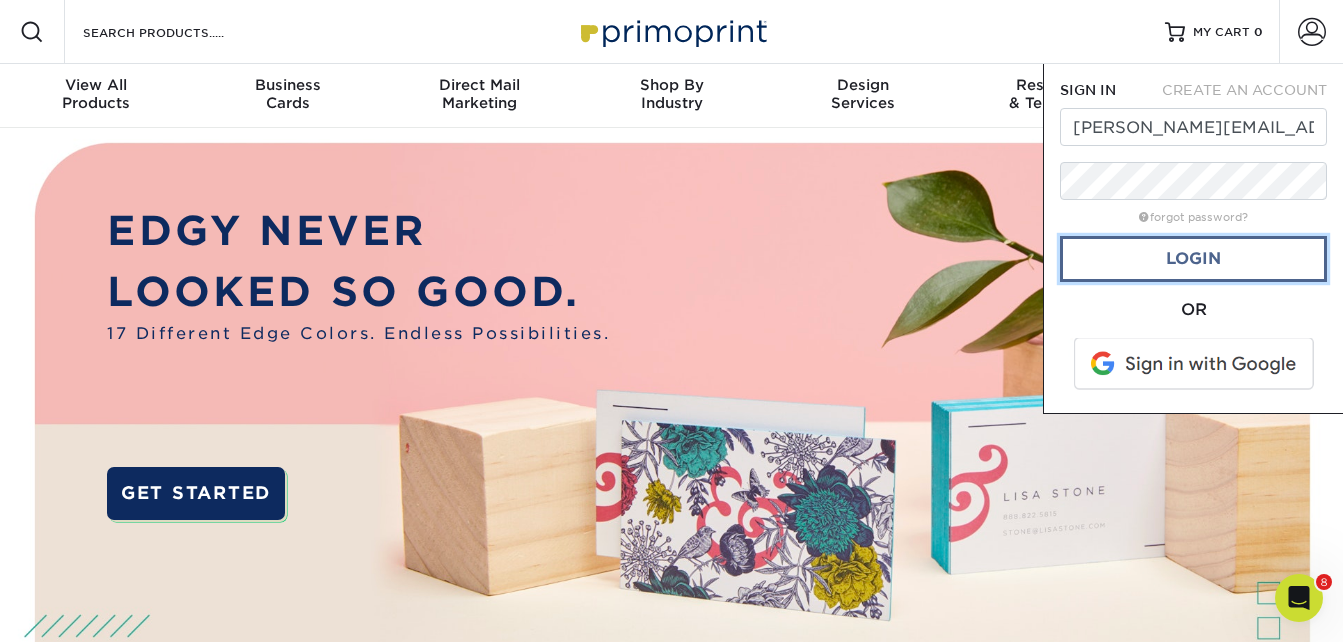 click on "Login" at bounding box center (1193, 259) 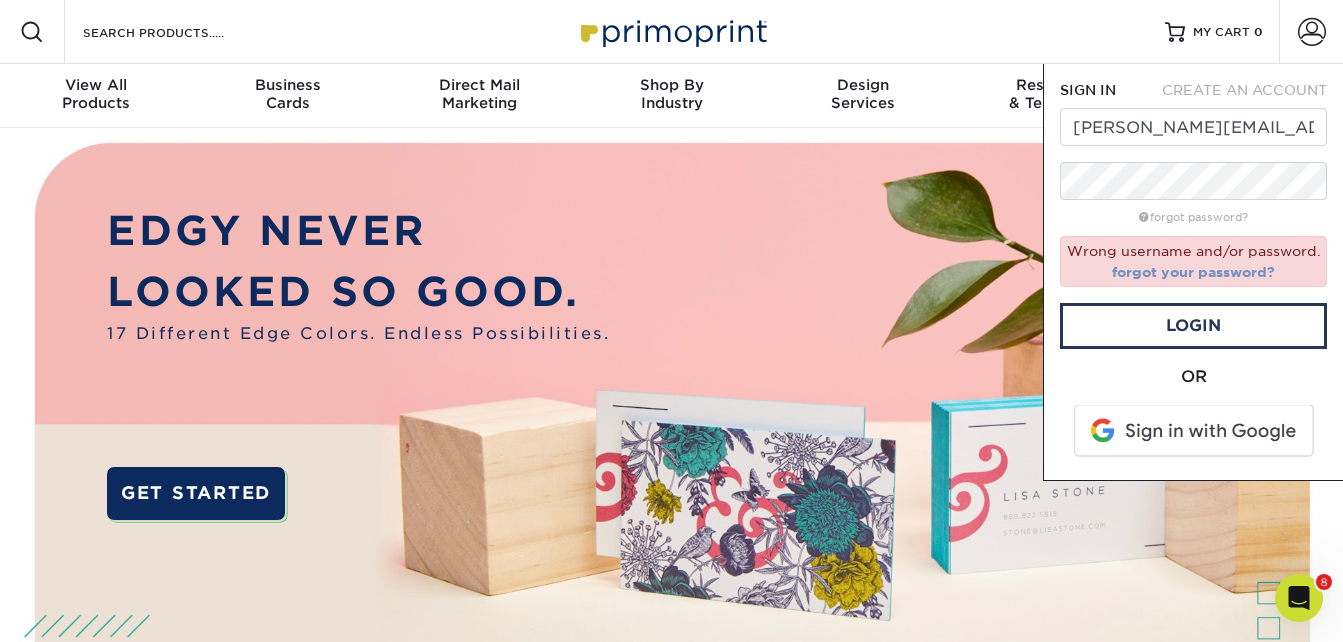 click on "forgot your password?" at bounding box center [1193, 272] 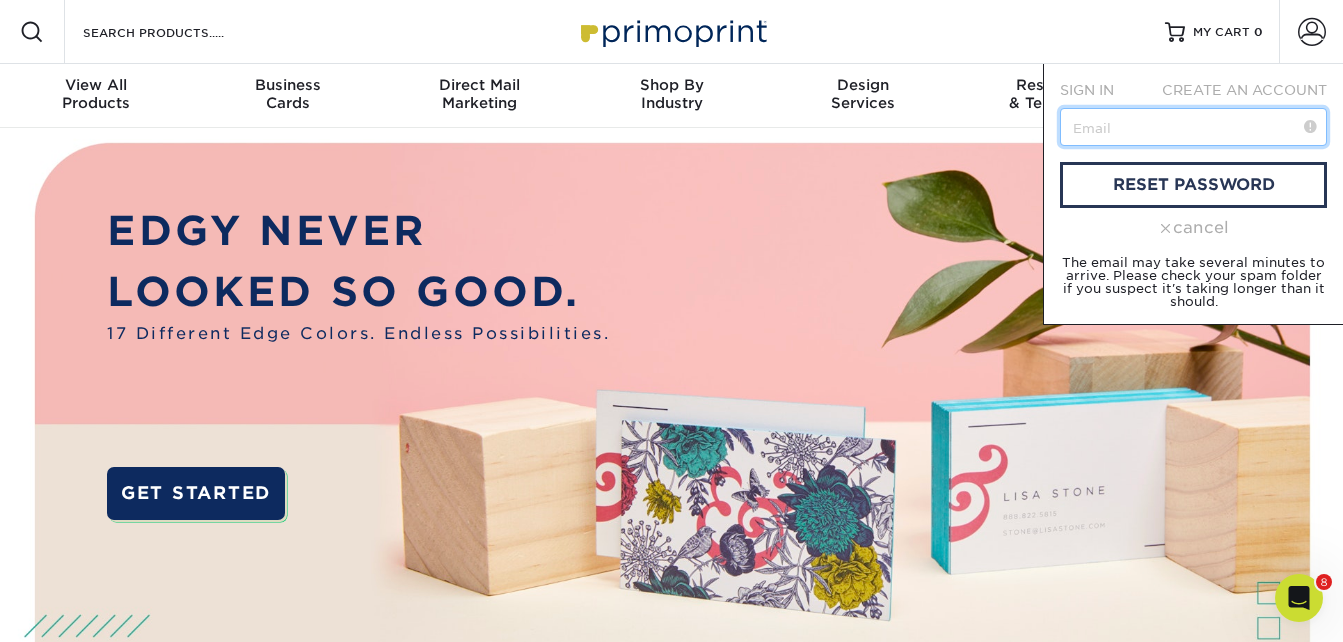 click at bounding box center (1193, 127) 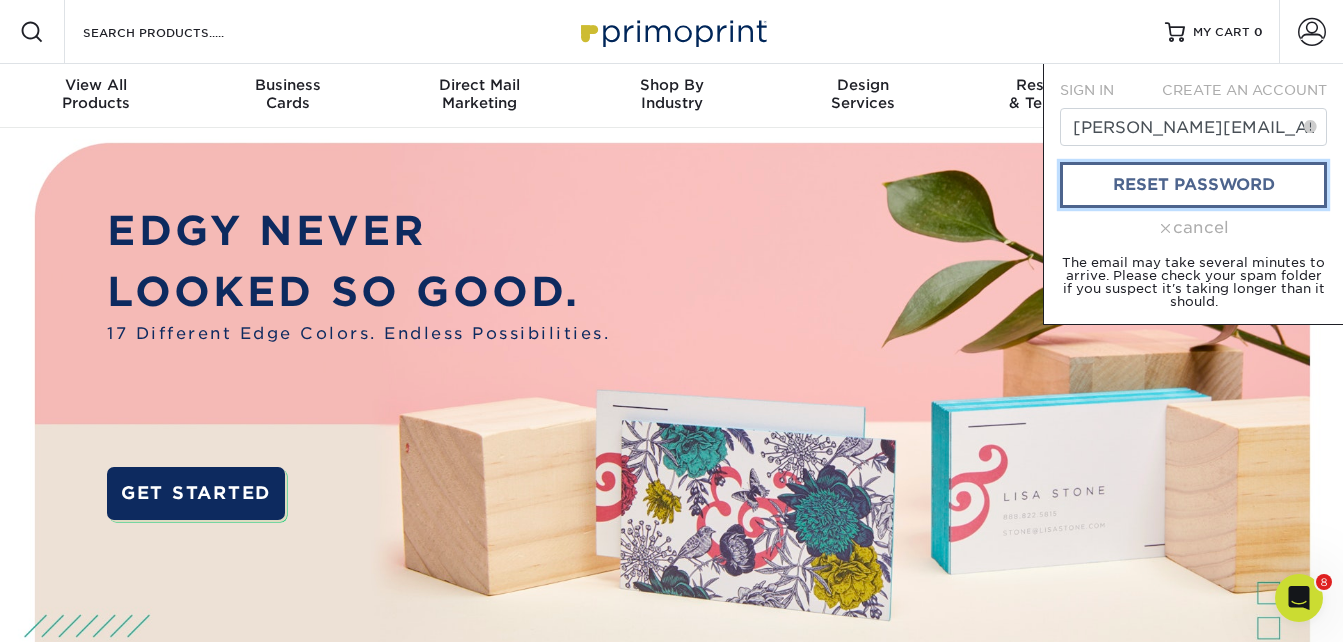 click on "reset password" at bounding box center [1193, 185] 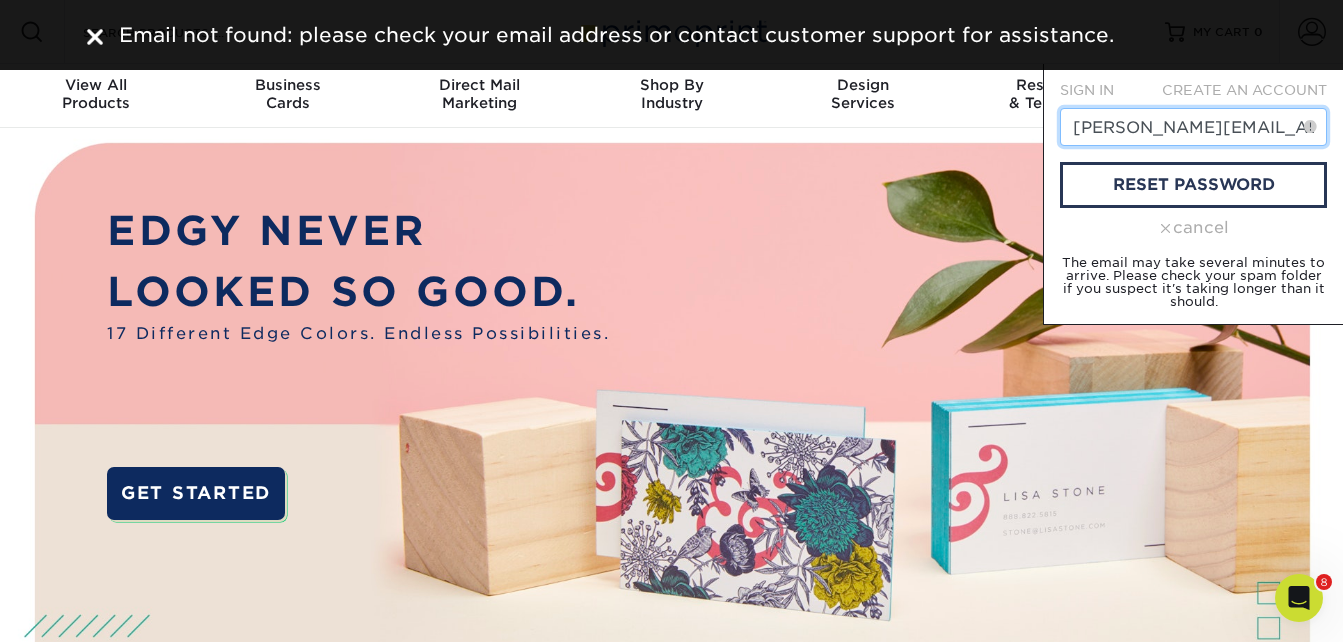 drag, startPoint x: 1137, startPoint y: 125, endPoint x: 1054, endPoint y: 133, distance: 83.38465 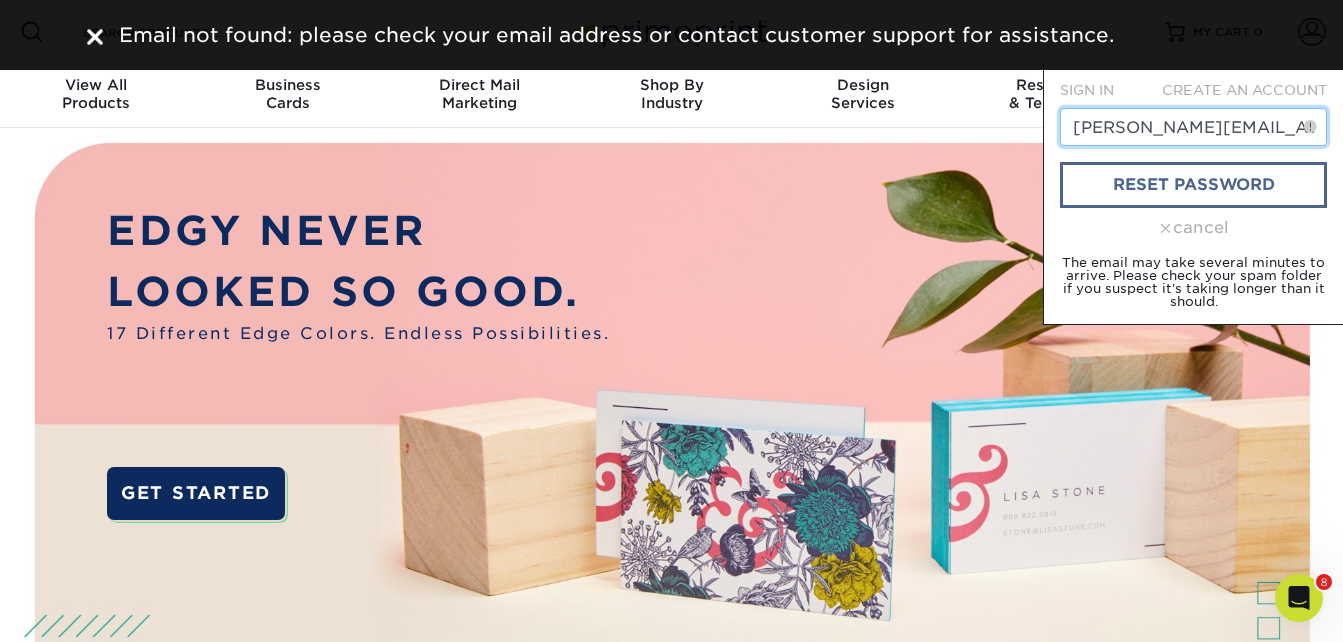 type on "[PERSON_NAME][EMAIL_ADDRESS][DOMAIN_NAME]" 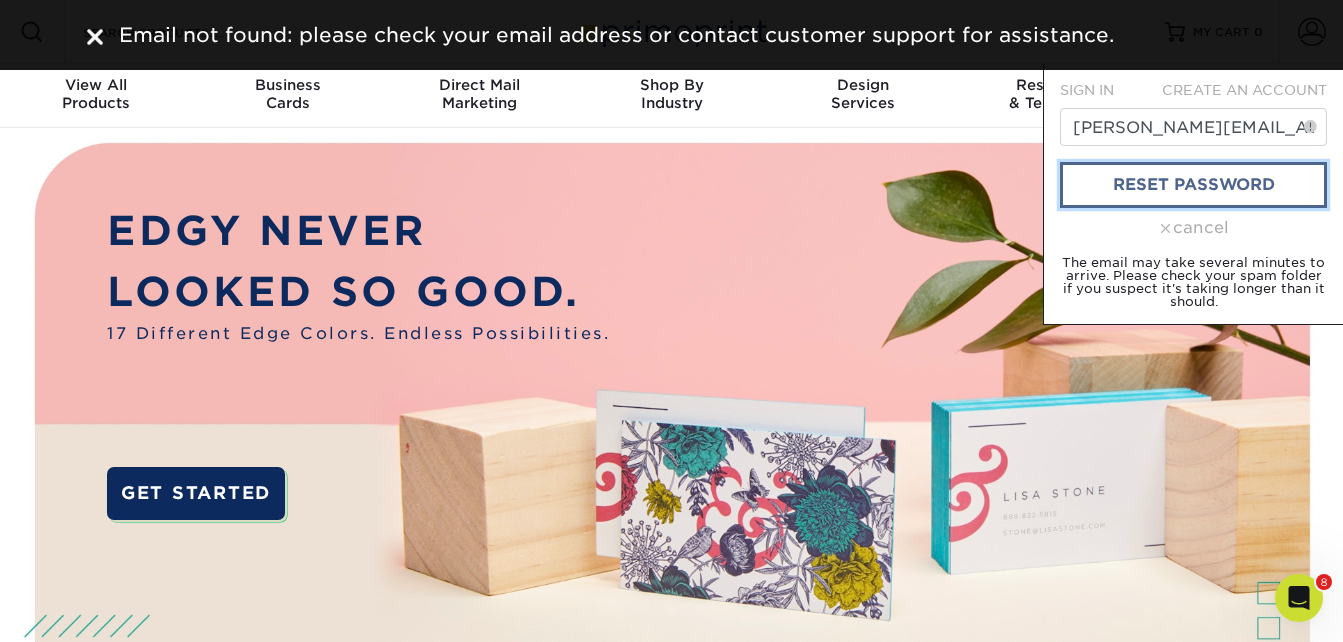 click on "reset password" at bounding box center [1193, 185] 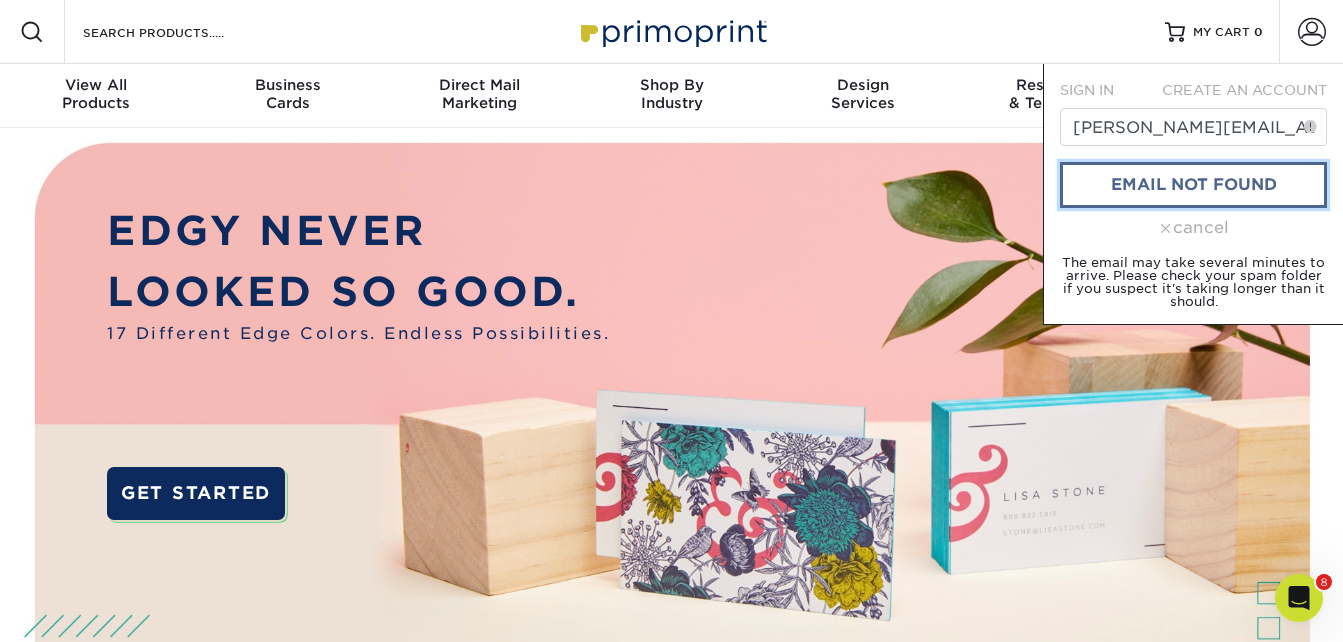 click on "email not found" at bounding box center [1193, 185] 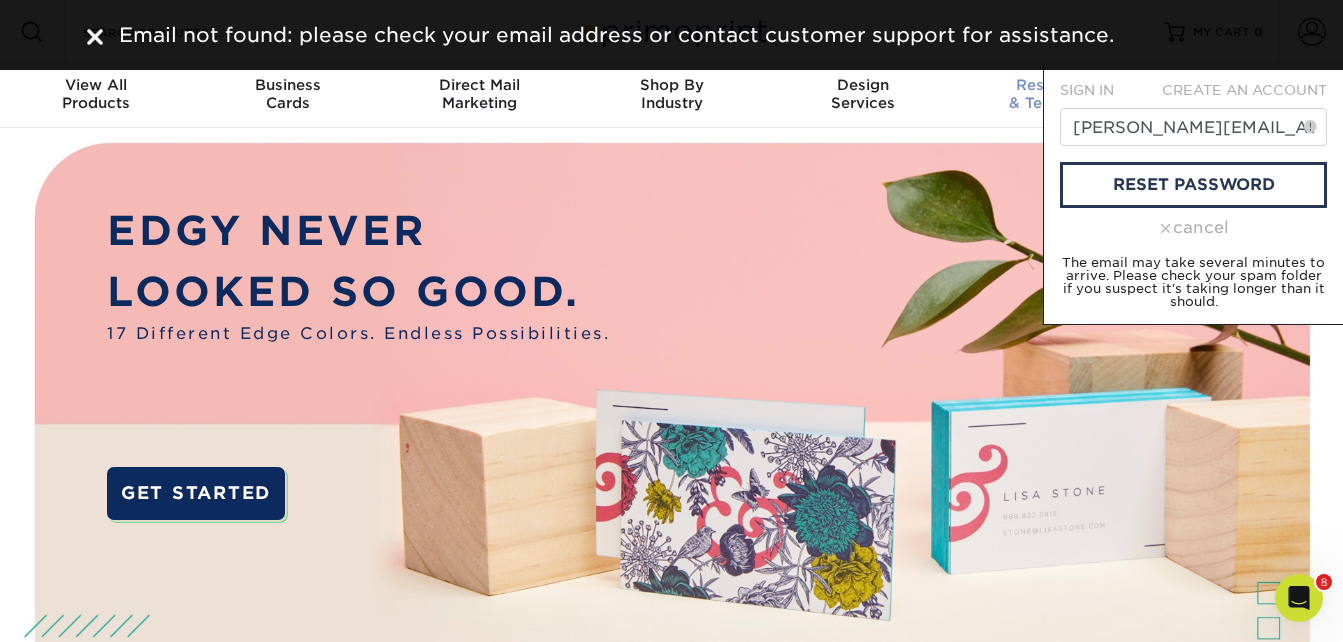 click on "Resources  & Templates" at bounding box center [1055, 96] 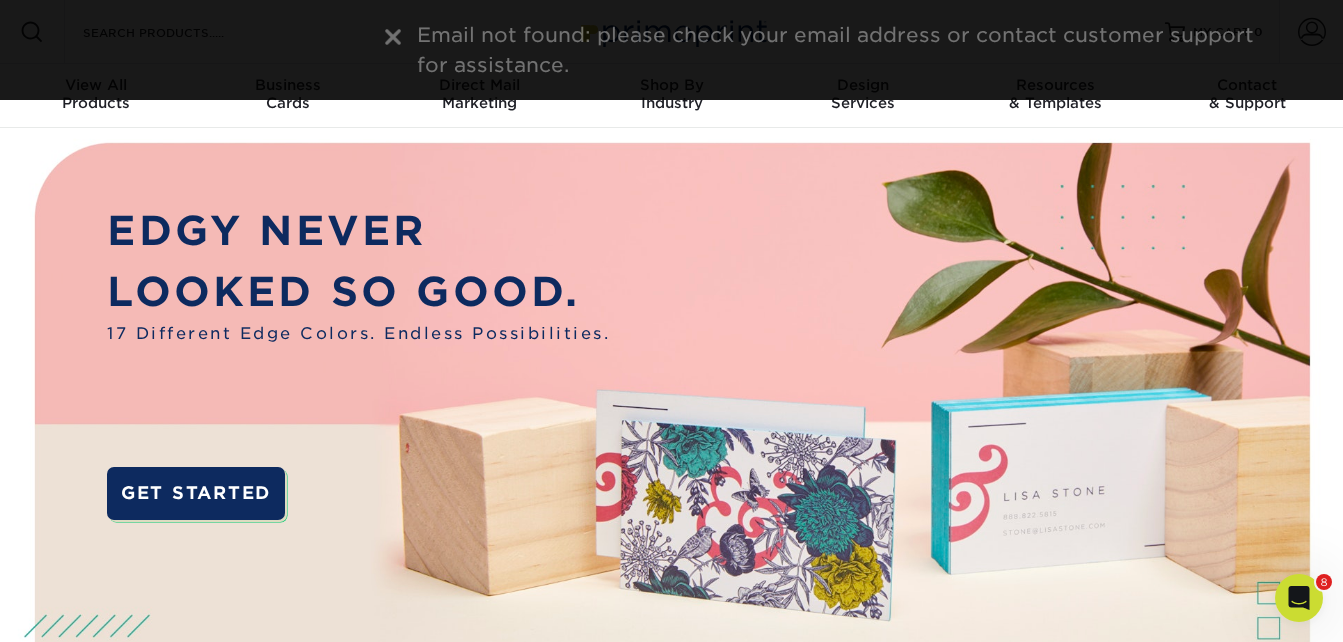 drag, startPoint x: 1197, startPoint y: 58, endPoint x: 1215, endPoint y: 51, distance: 19.313208 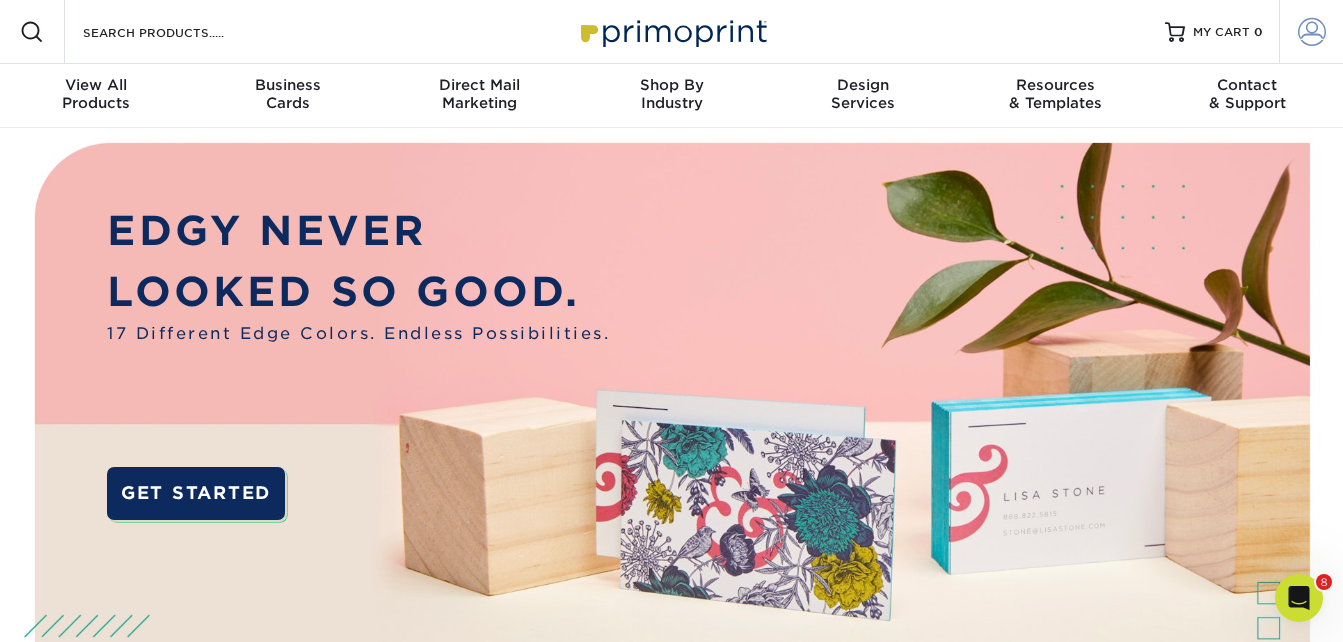 click at bounding box center (1312, 32) 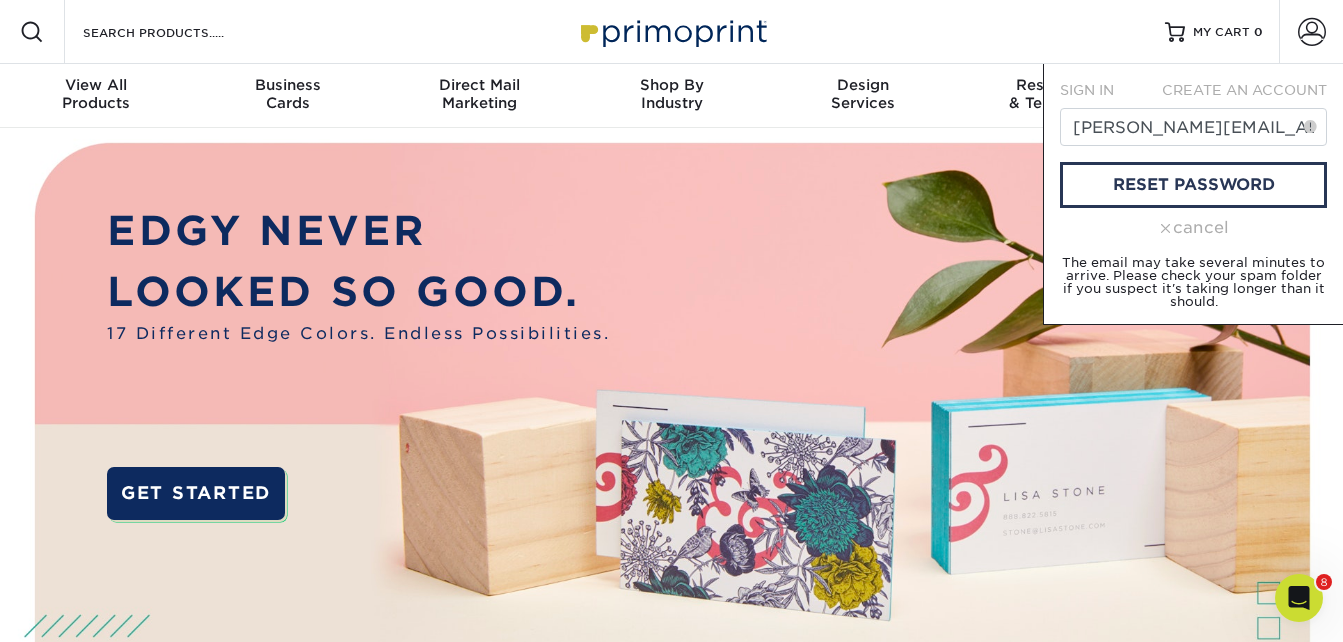 click on "CREATE AN ACCOUNT" at bounding box center (1244, 90) 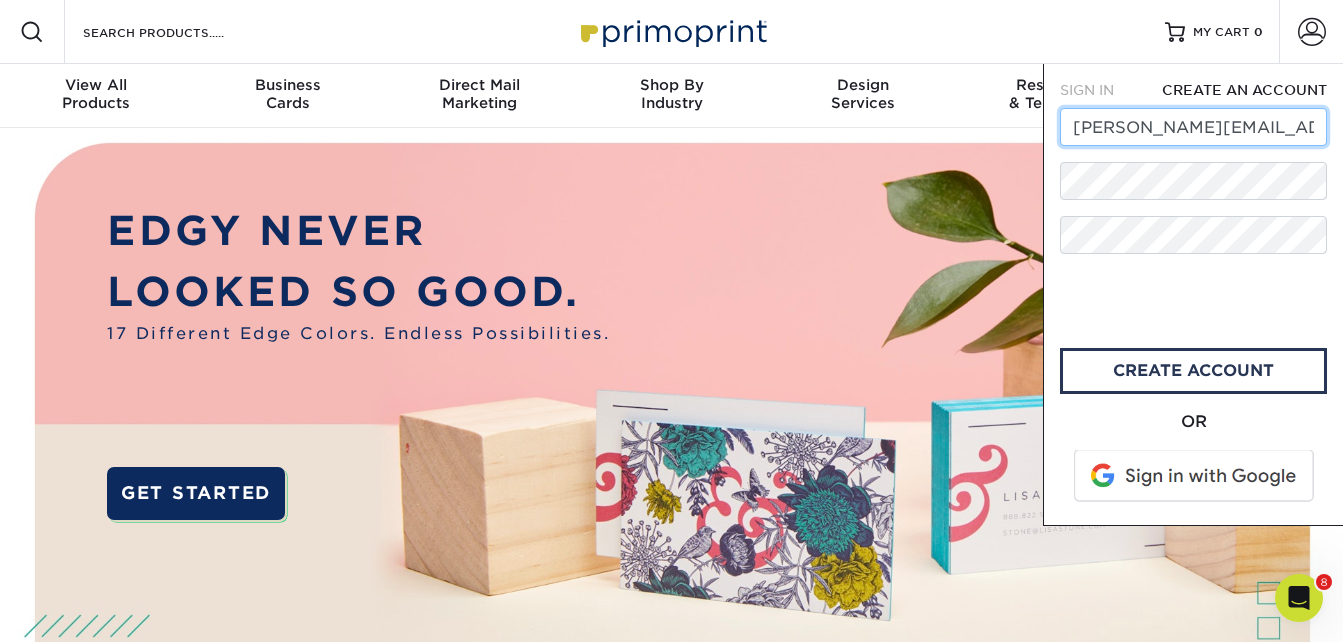 drag, startPoint x: 1112, startPoint y: 125, endPoint x: 1066, endPoint y: 132, distance: 46.52956 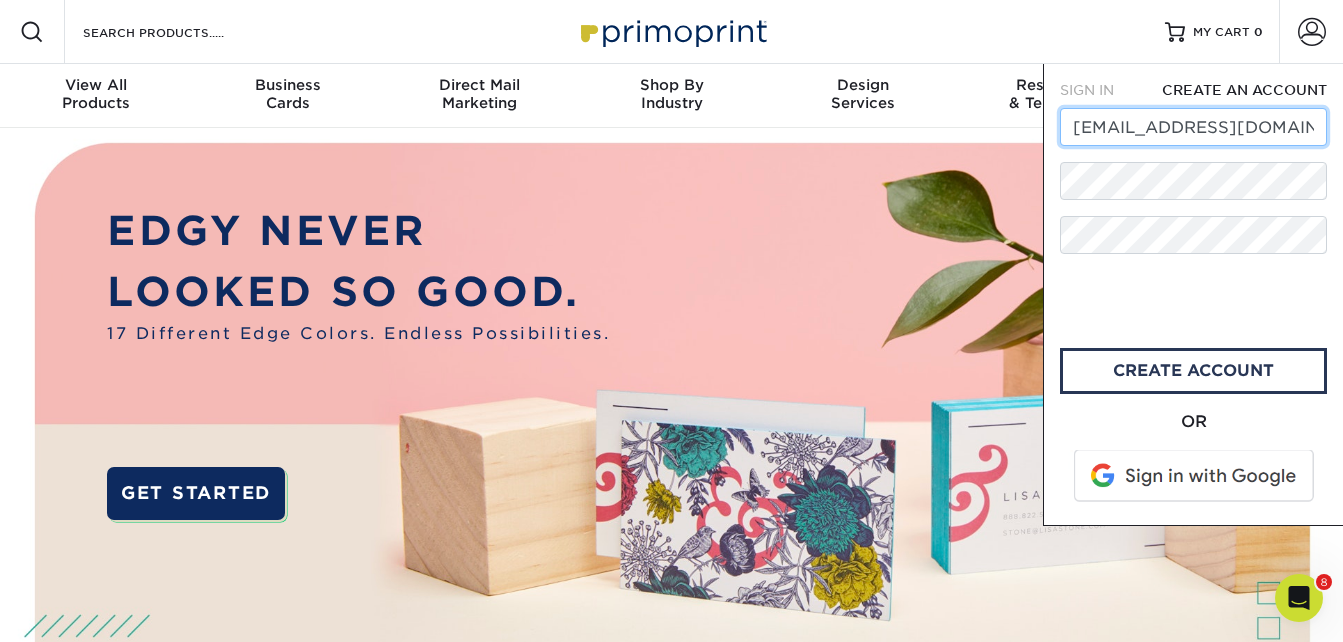 type on "[EMAIL_ADDRESS][DOMAIN_NAME]" 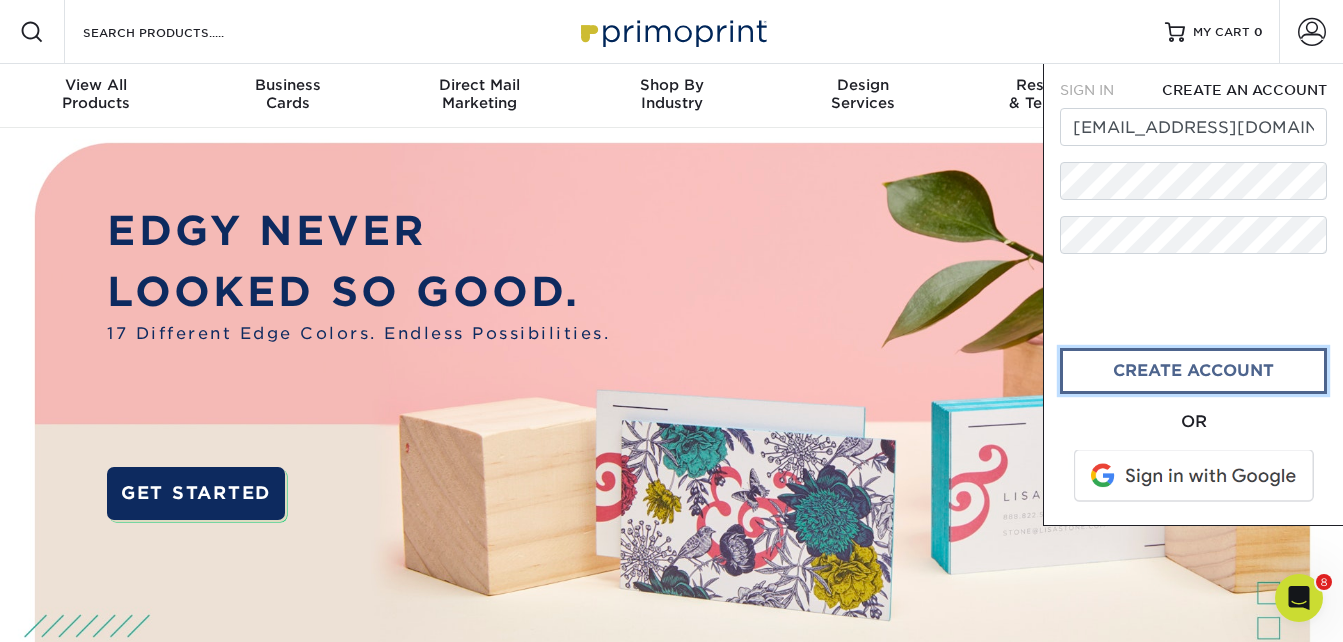 click on "create account" at bounding box center (1193, 371) 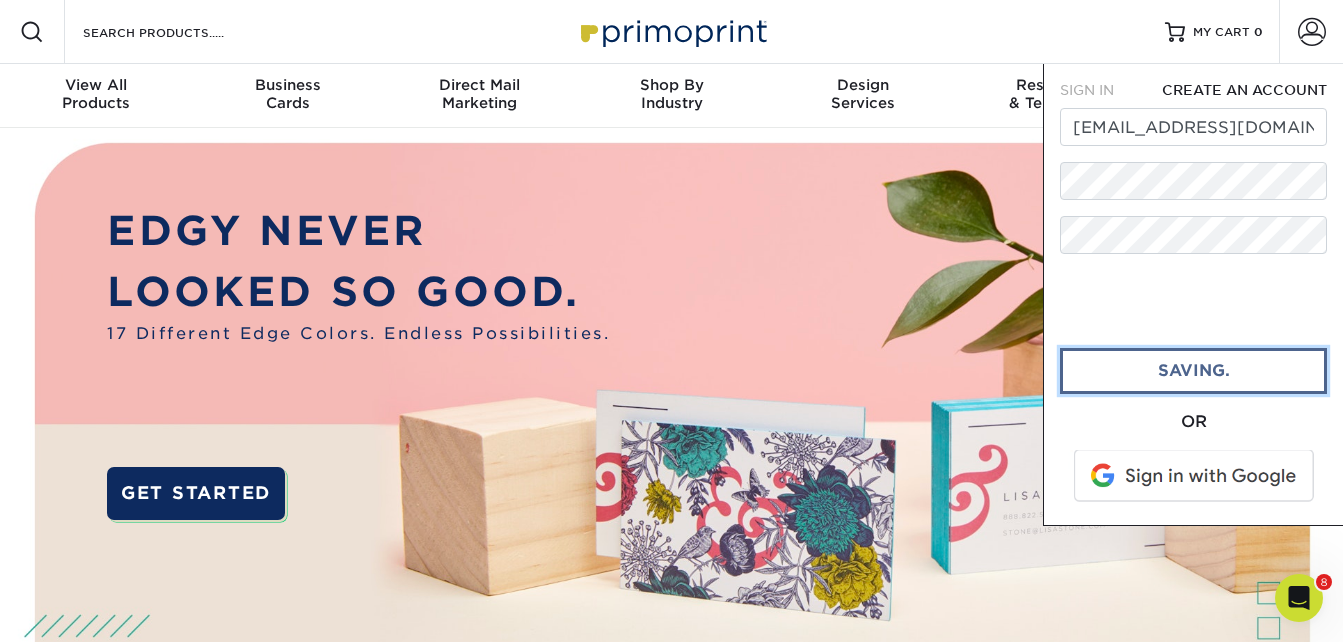 type 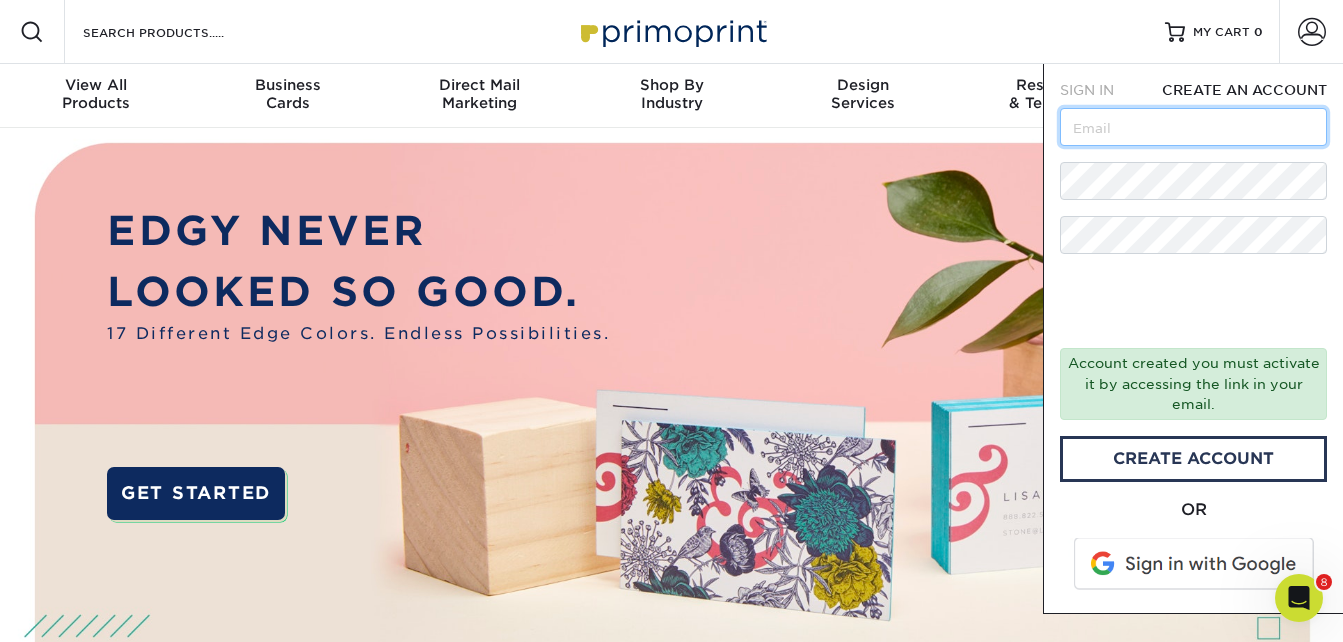 click at bounding box center [1193, 127] 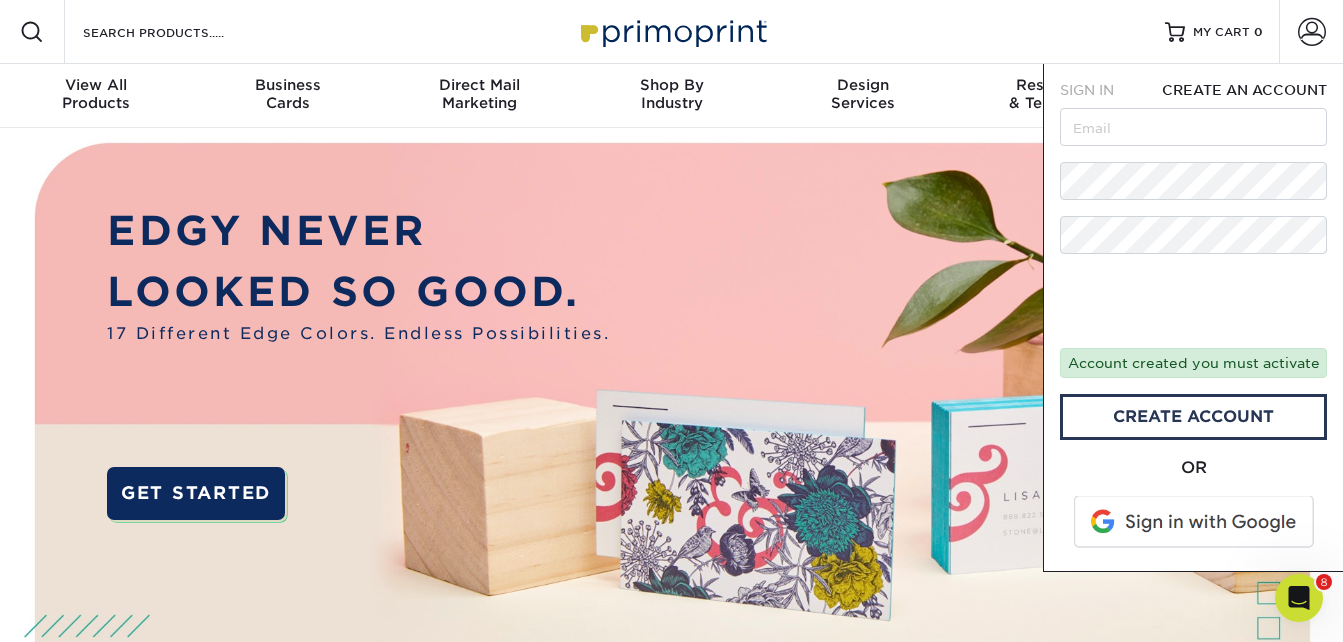 click on "CREATE AN ACCOUNT" at bounding box center [1243, 90] 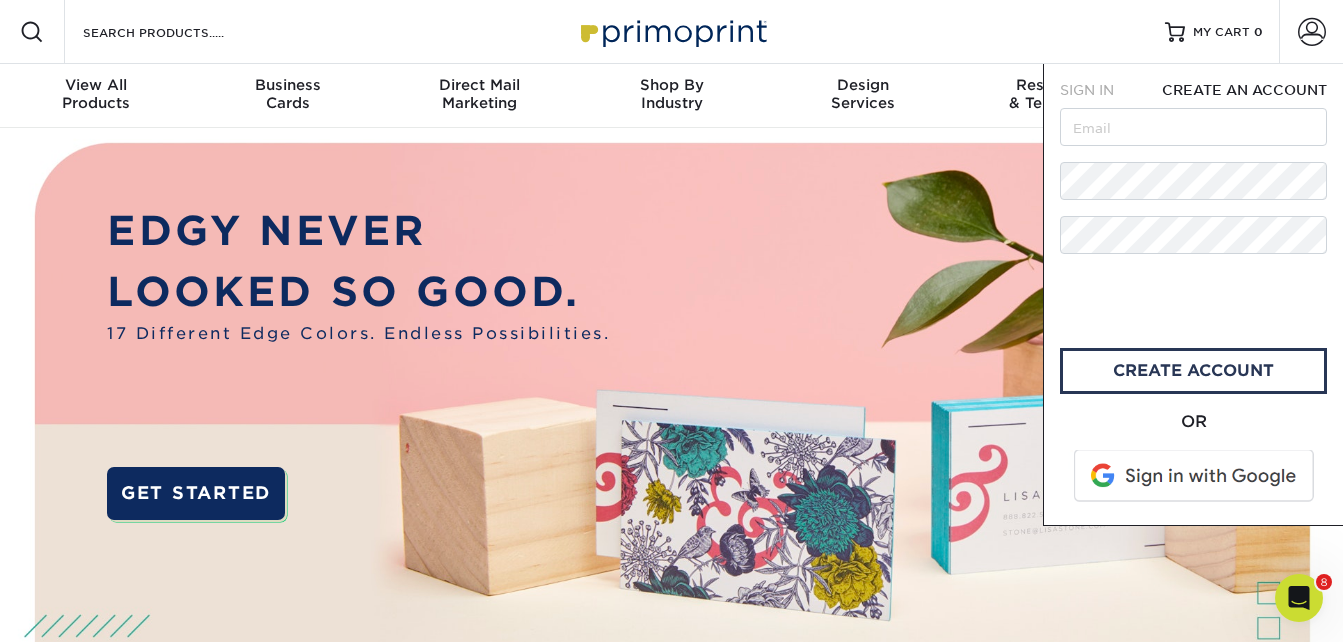 click on "SIGN IN" at bounding box center (1094, 90) 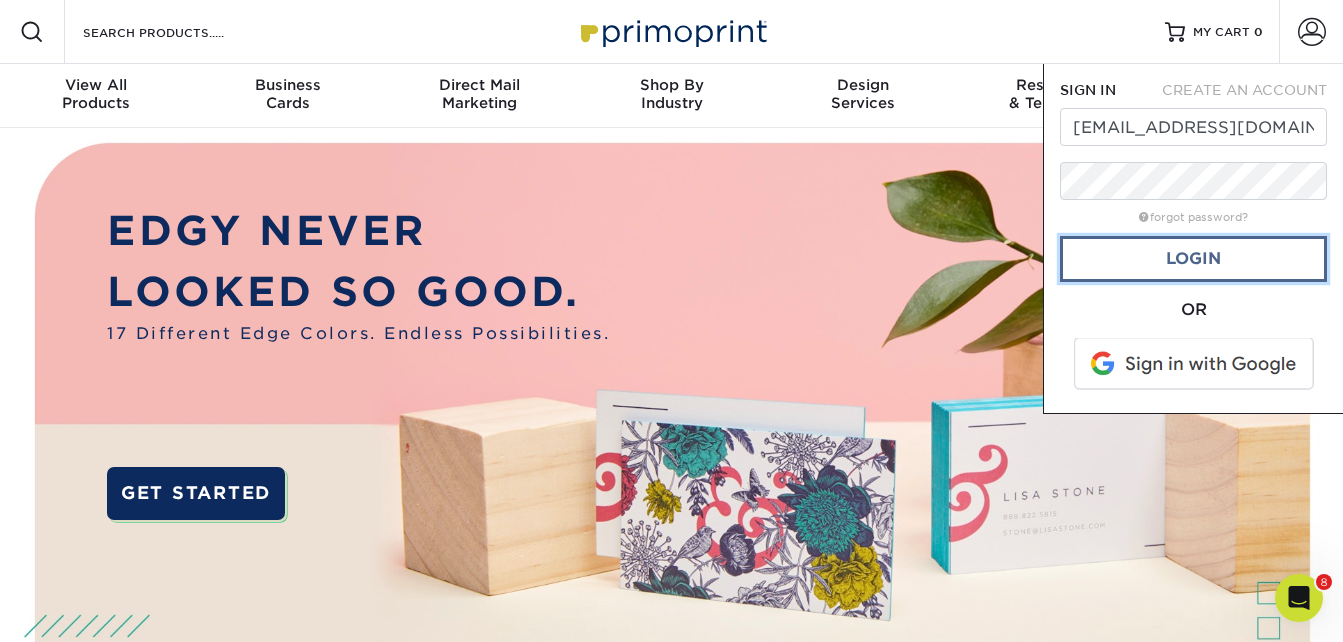 click on "Login" at bounding box center (1193, 259) 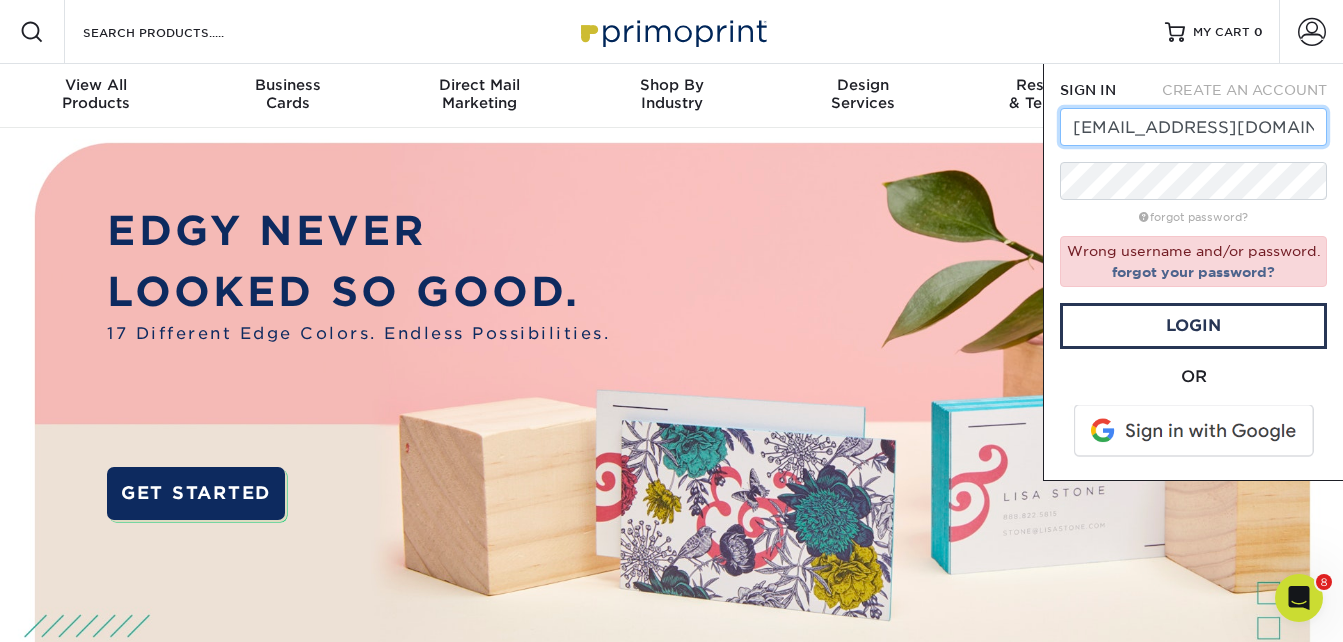 drag, startPoint x: 1139, startPoint y: 129, endPoint x: 1032, endPoint y: 134, distance: 107.11676 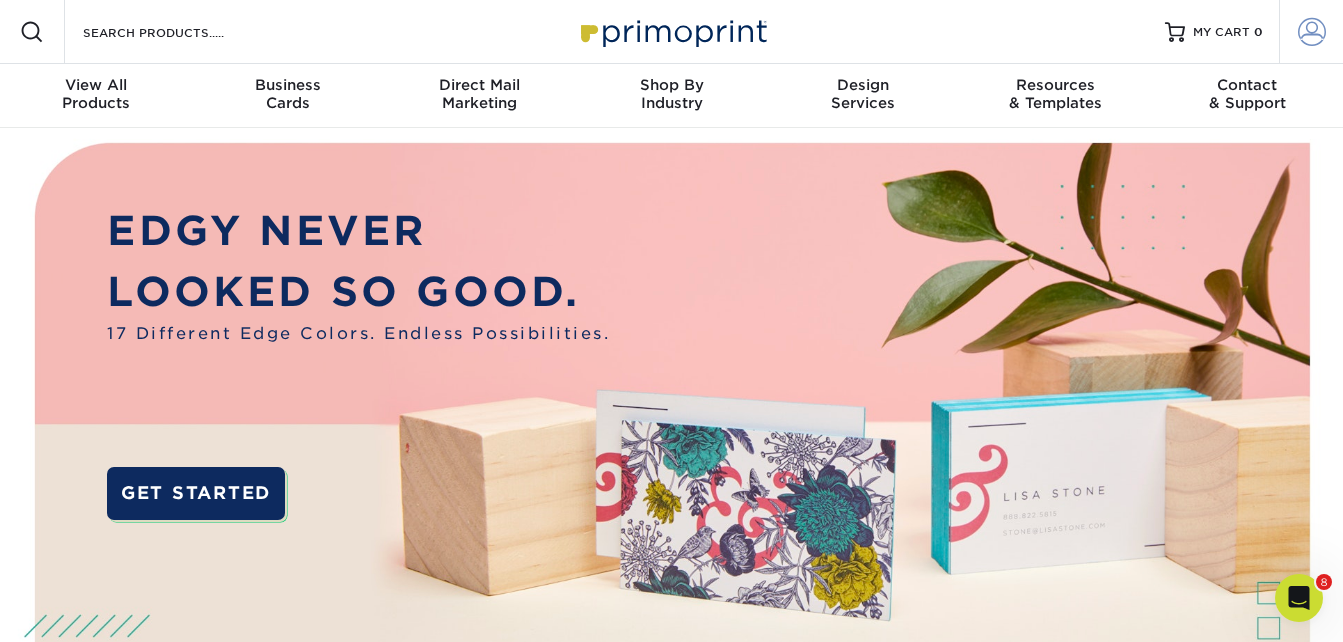click at bounding box center [1312, 32] 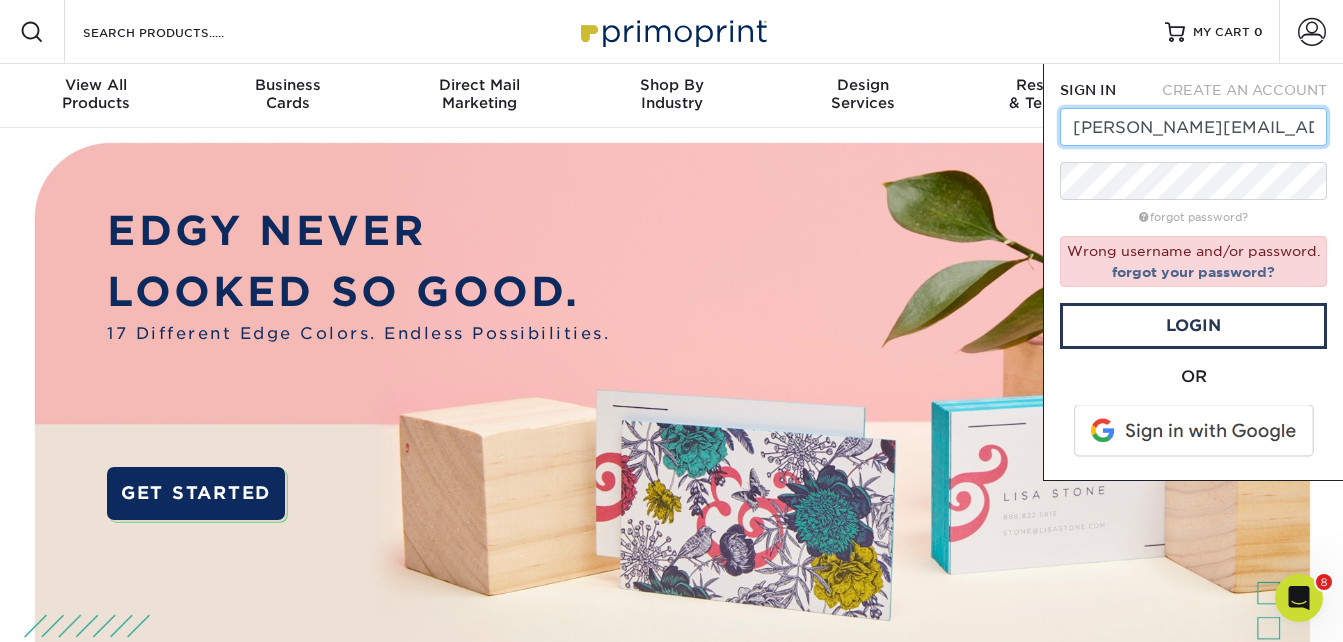 click on "[PERSON_NAME][EMAIL_ADDRESS][DOMAIN_NAME]" at bounding box center [1193, 127] 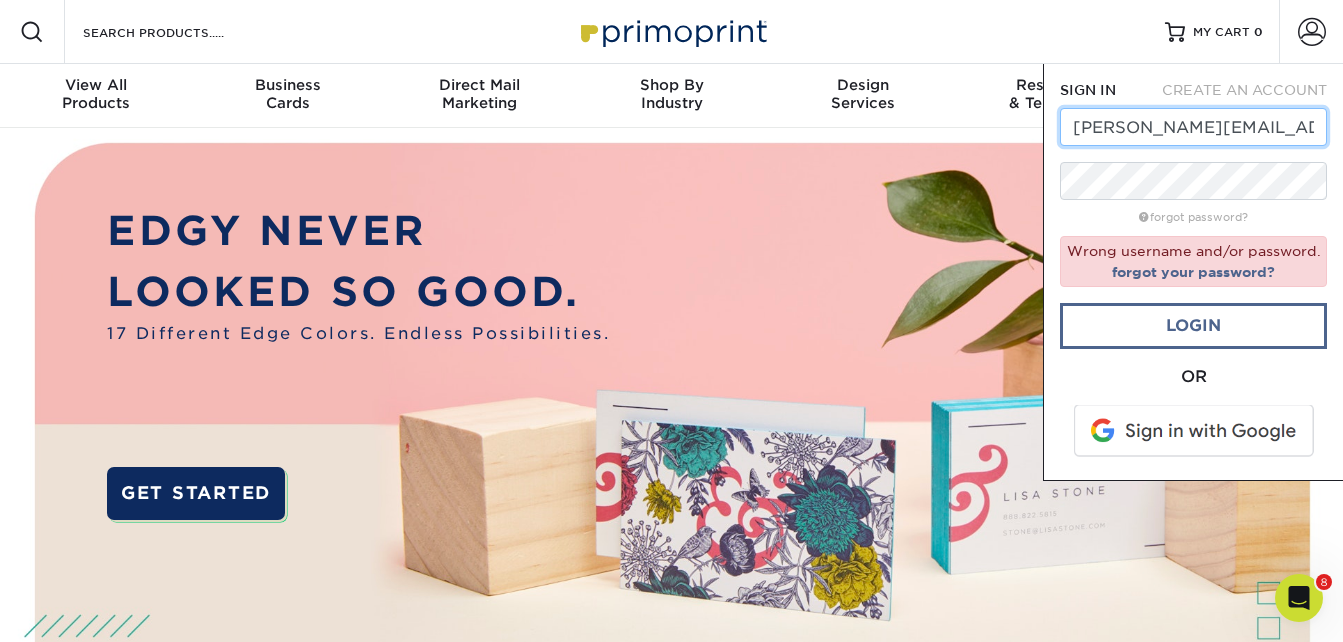 type on "[PERSON_NAME][EMAIL_ADDRESS][DOMAIN_NAME]" 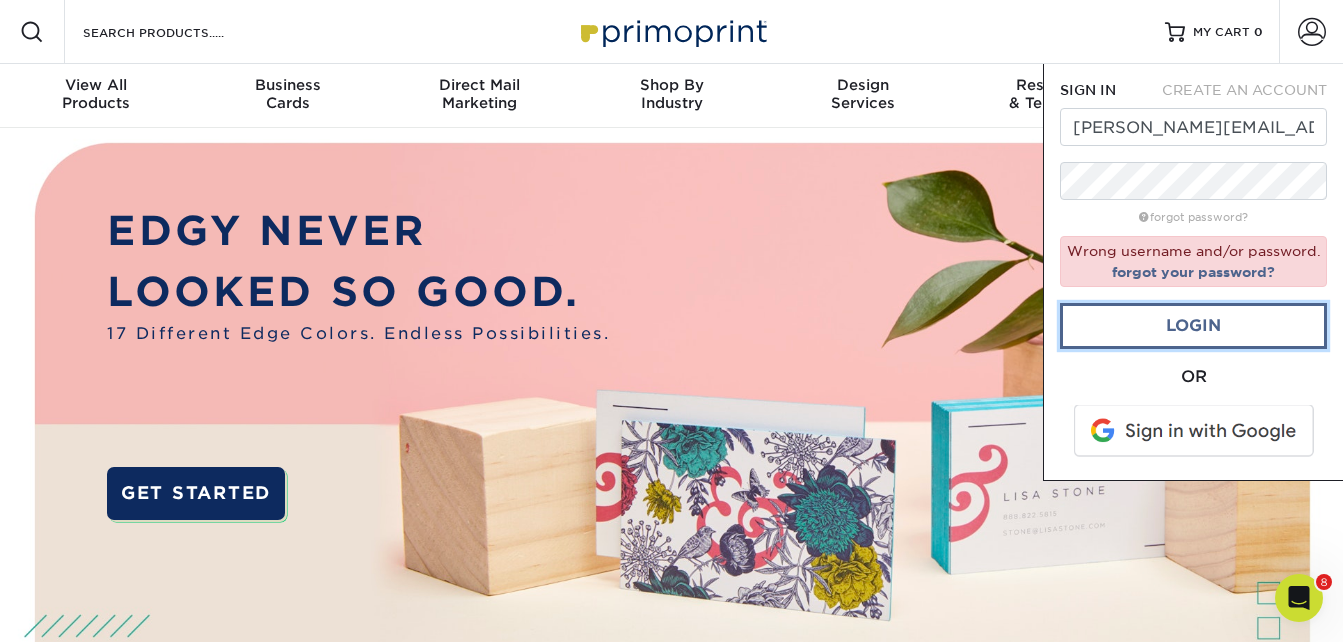 click on "Login" at bounding box center (1193, 326) 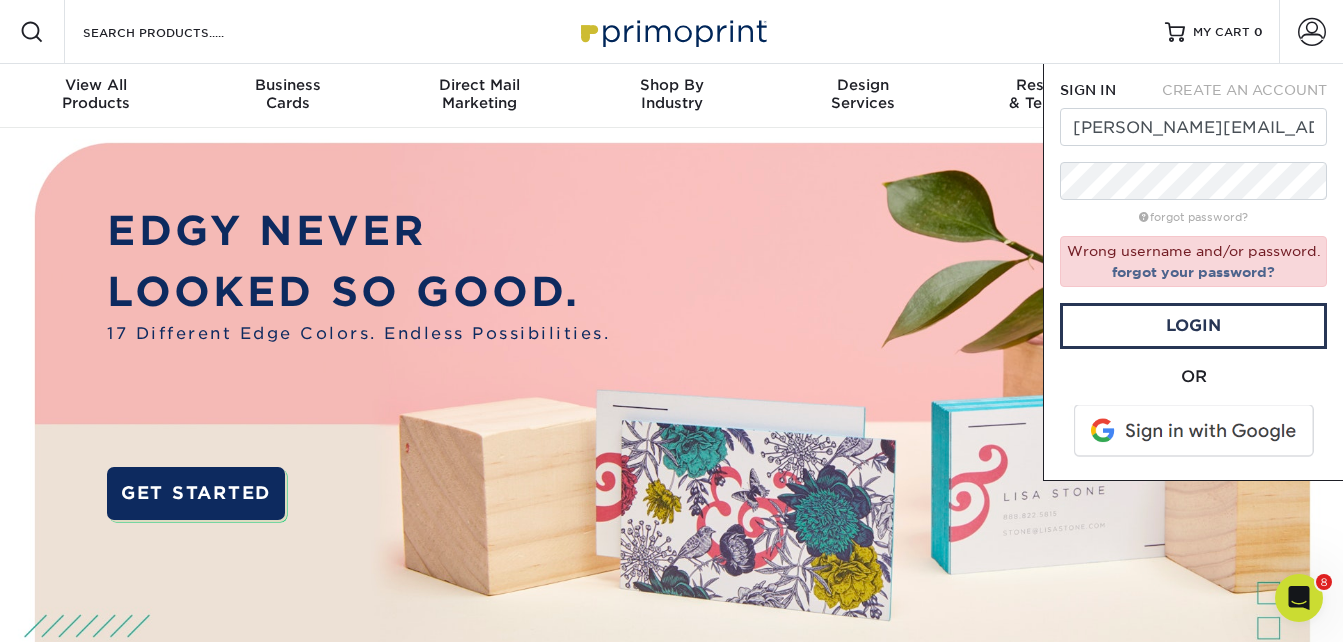 click at bounding box center (672, 31) 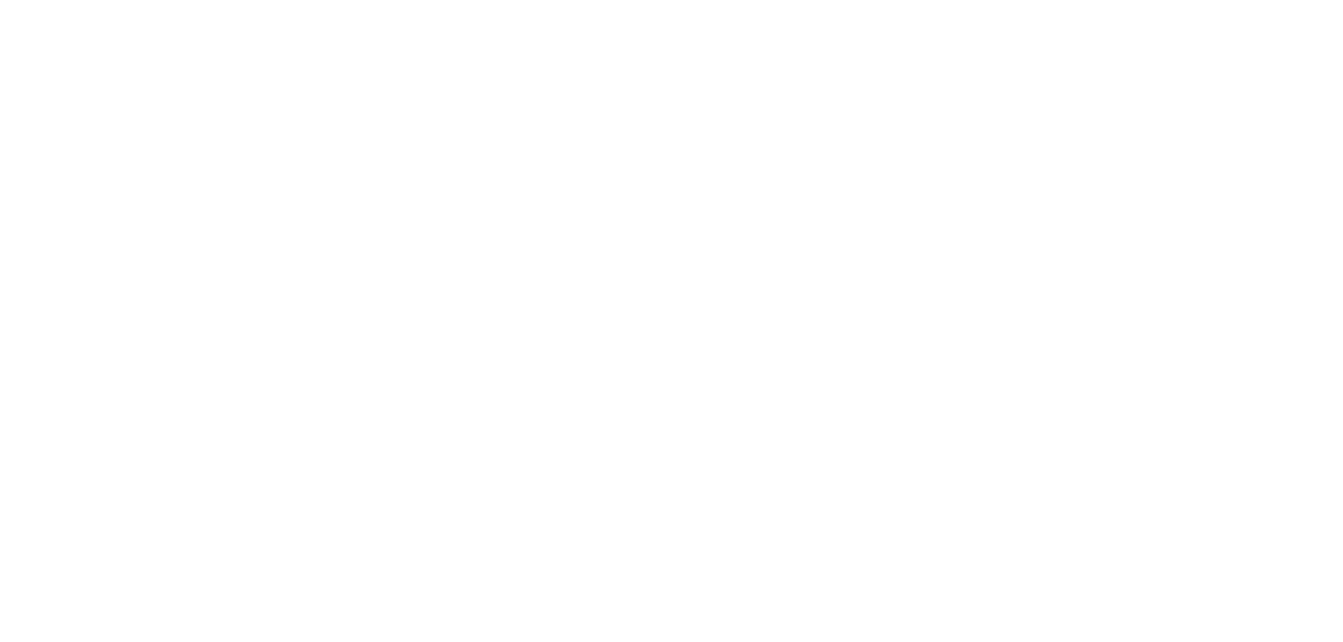 scroll, scrollTop: 0, scrollLeft: 0, axis: both 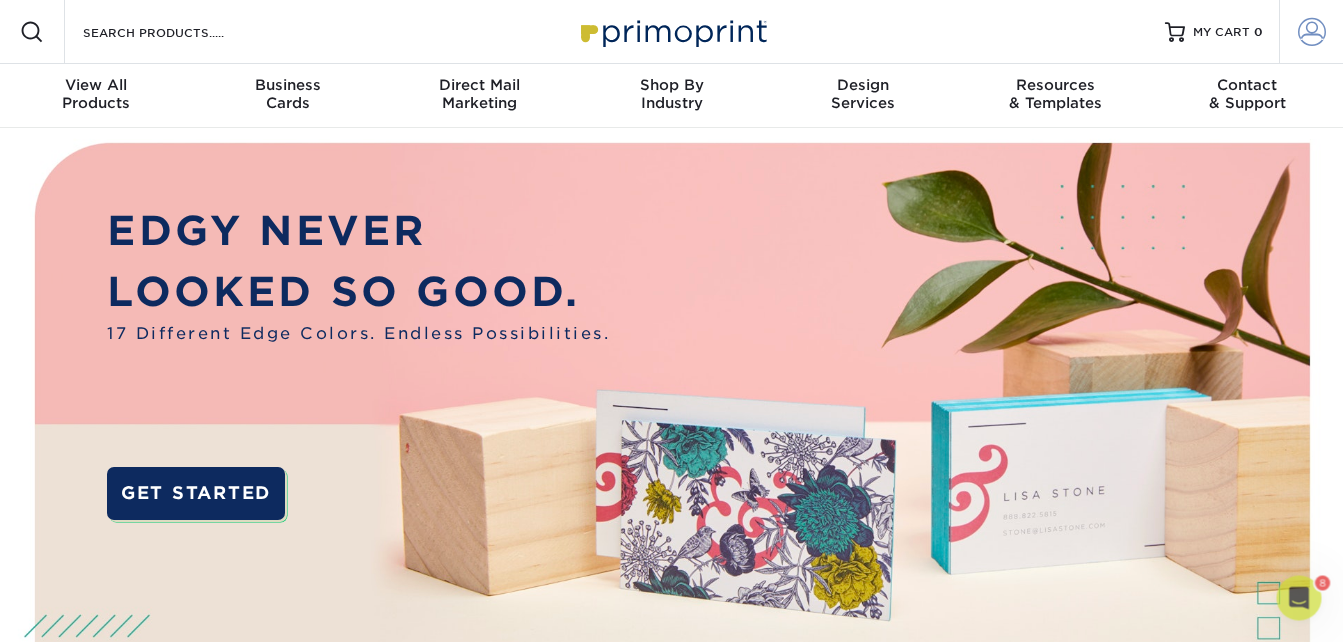 click at bounding box center [1312, 32] 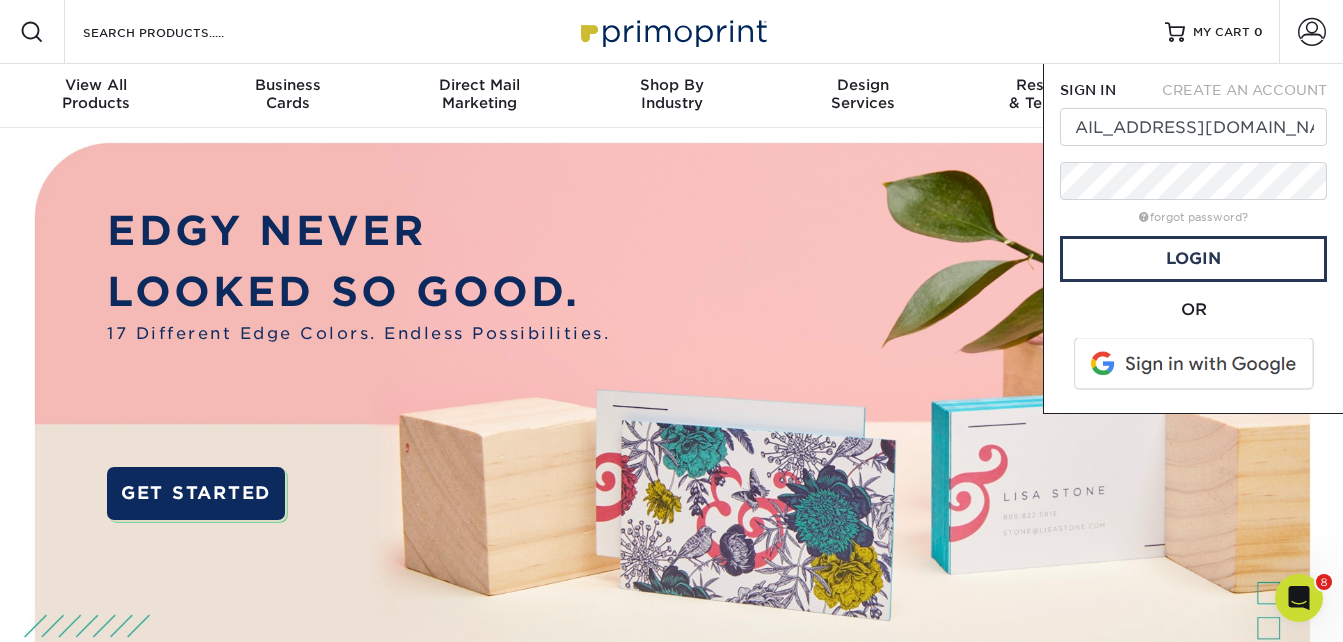 click on "Resources Menu
Search Products
Account
SIGN IN
CREATE AN ACCOUNT
ibrahim@paradisehospitality.nyc
forgot password?
All fields are required.
Login" at bounding box center [671, 32] 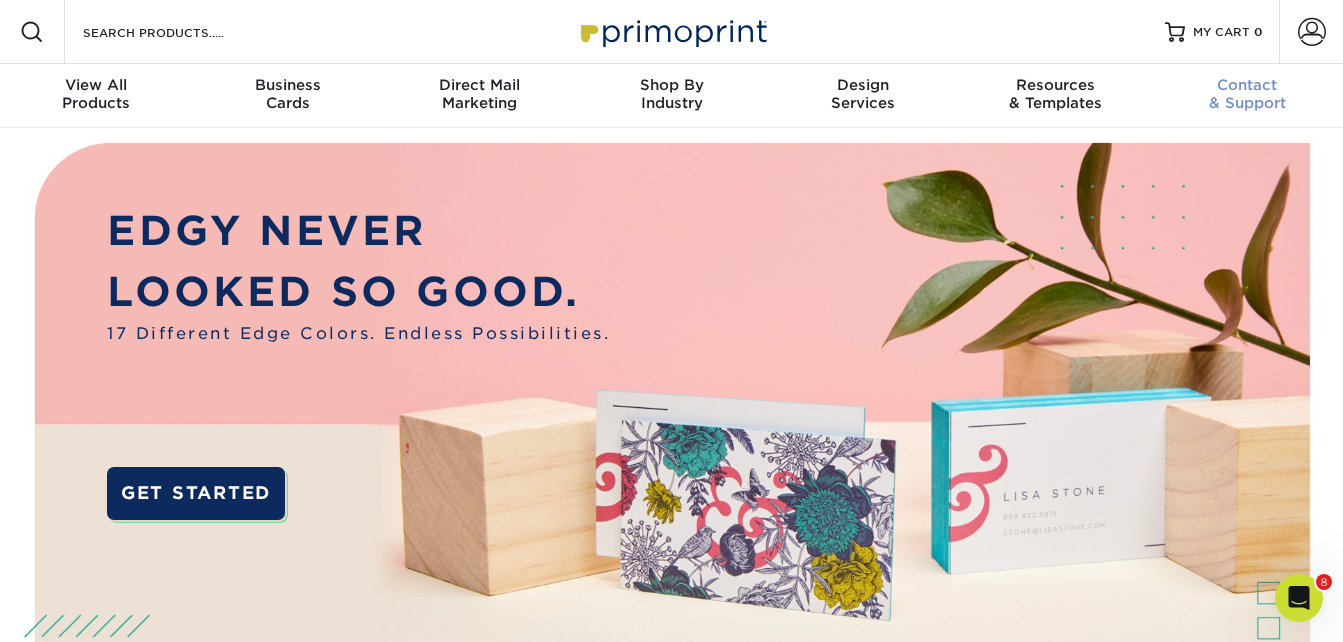 click on "Contact  & Support" at bounding box center (1247, 94) 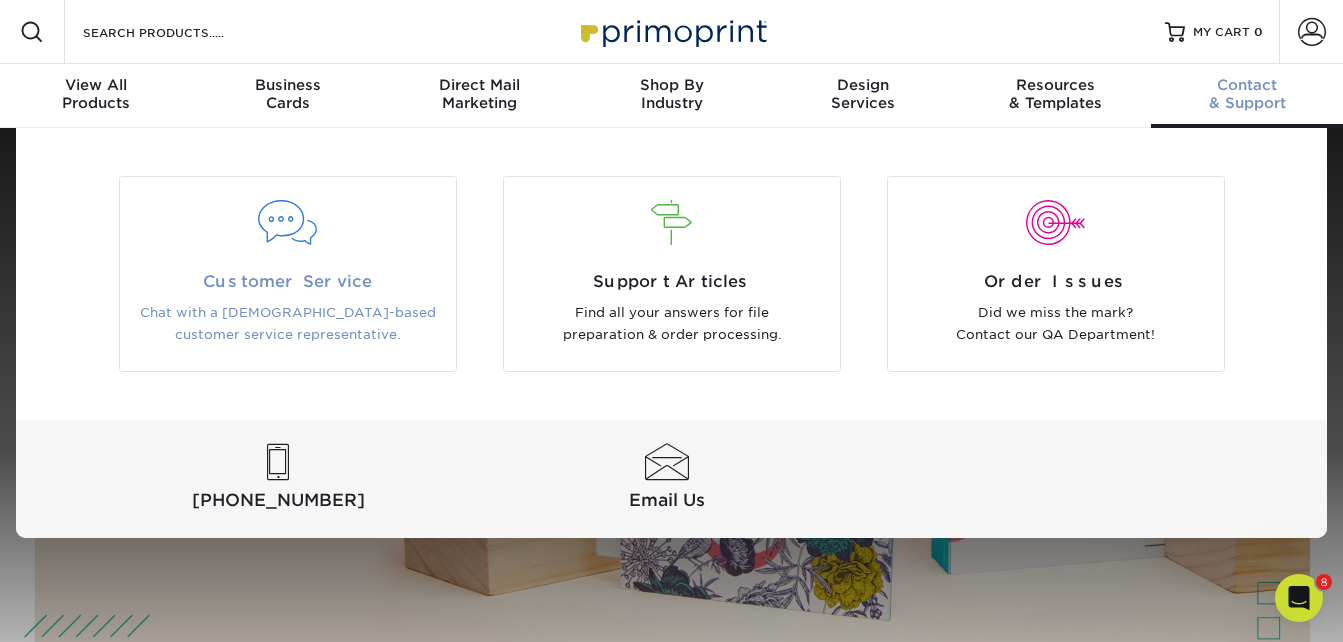 click on "Customer Service" at bounding box center (288, 282) 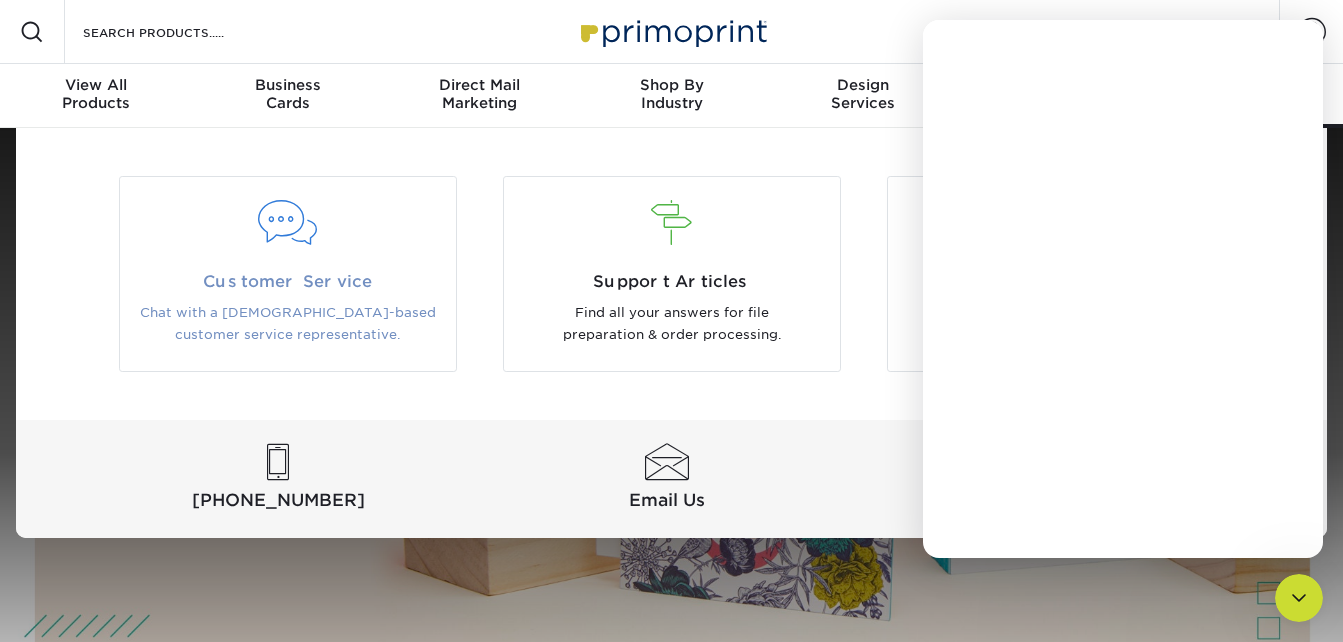 scroll, scrollTop: 0, scrollLeft: 0, axis: both 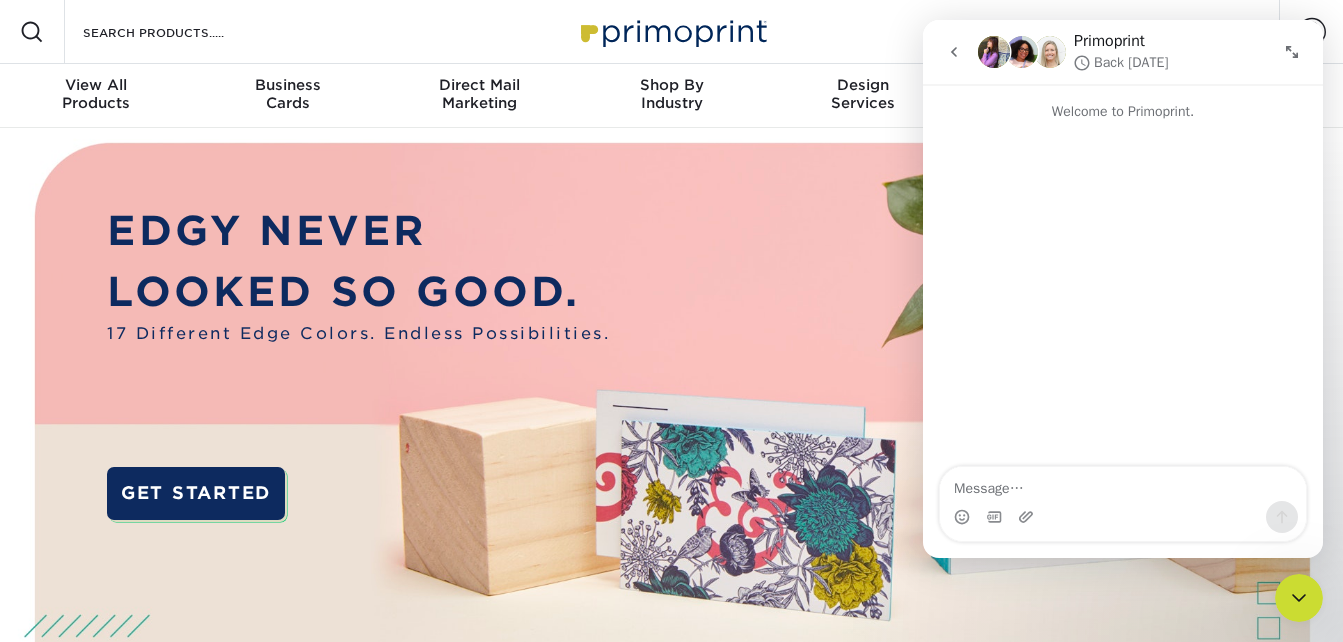 click at bounding box center (672, 460) 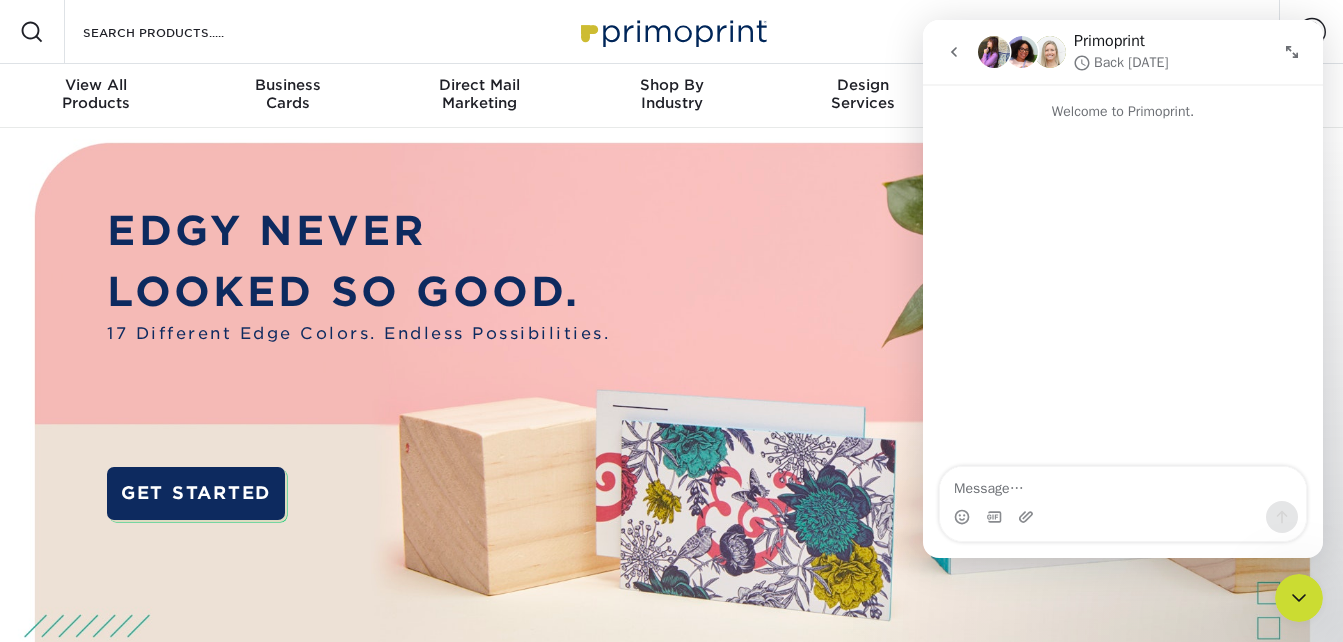 click 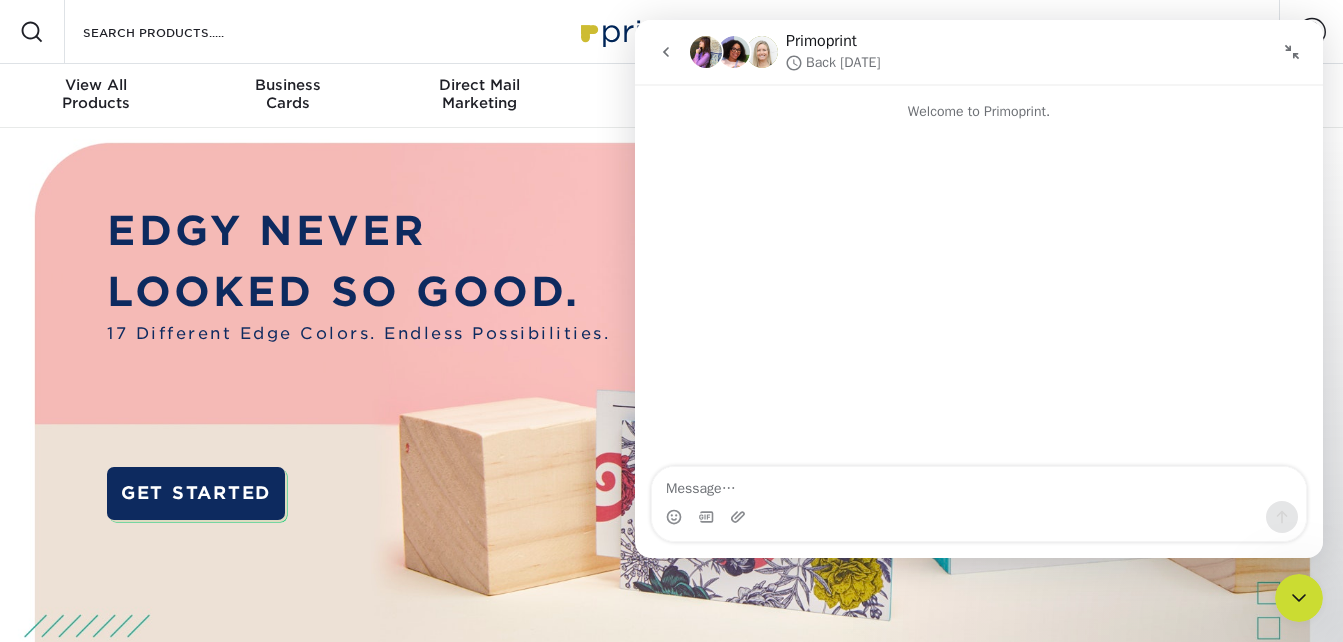 click 